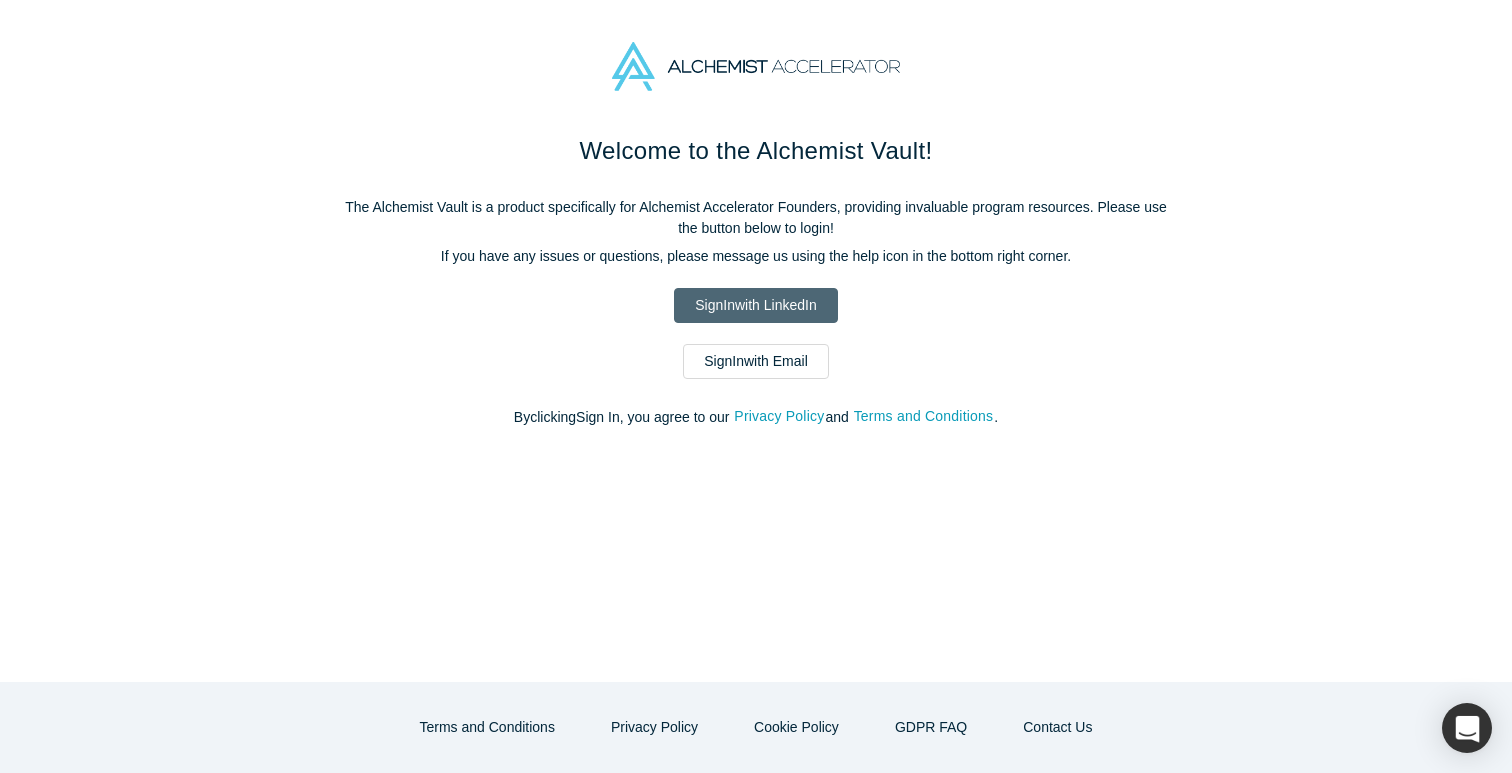 scroll, scrollTop: 0, scrollLeft: 0, axis: both 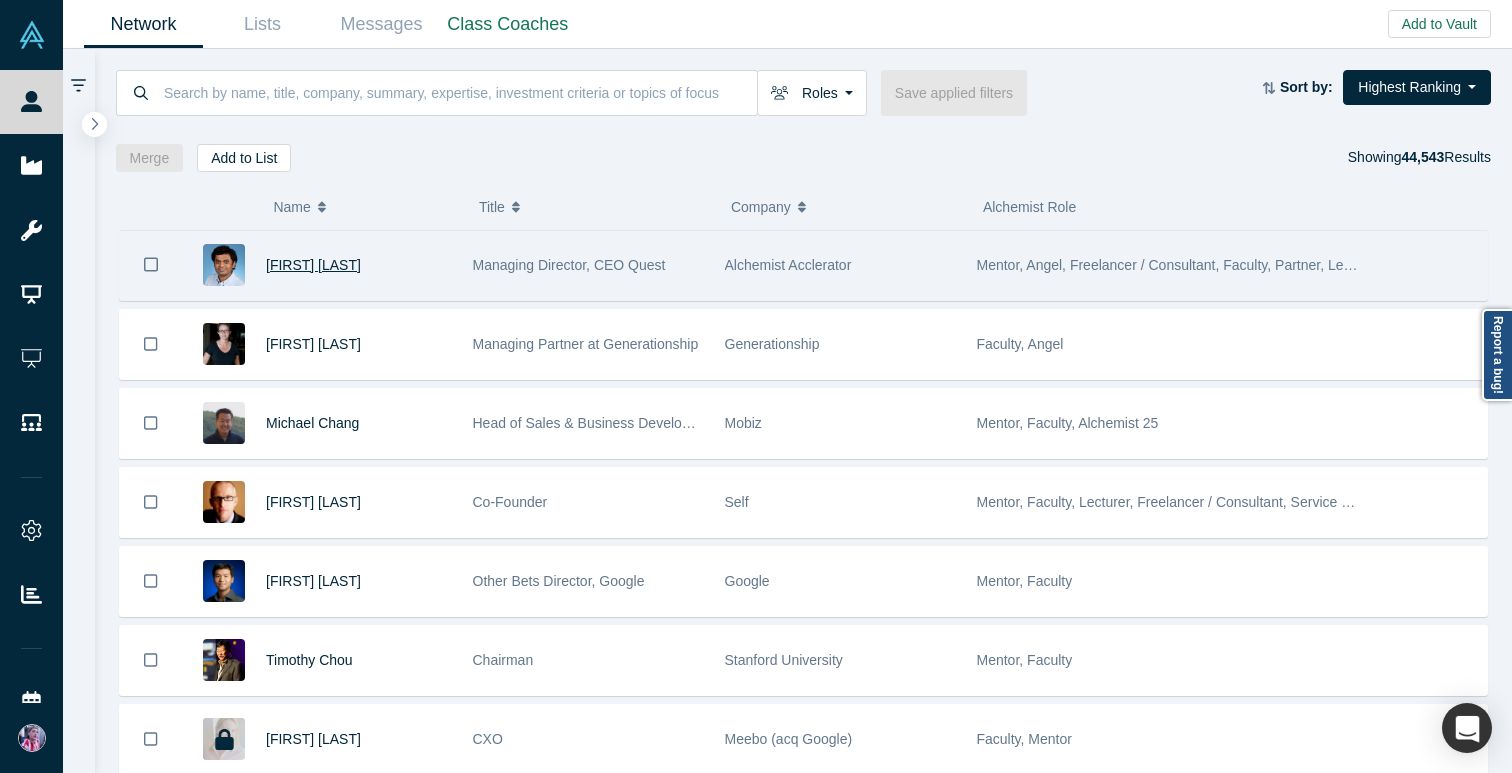 click on "[FIRST] [LAST]" at bounding box center [313, 265] 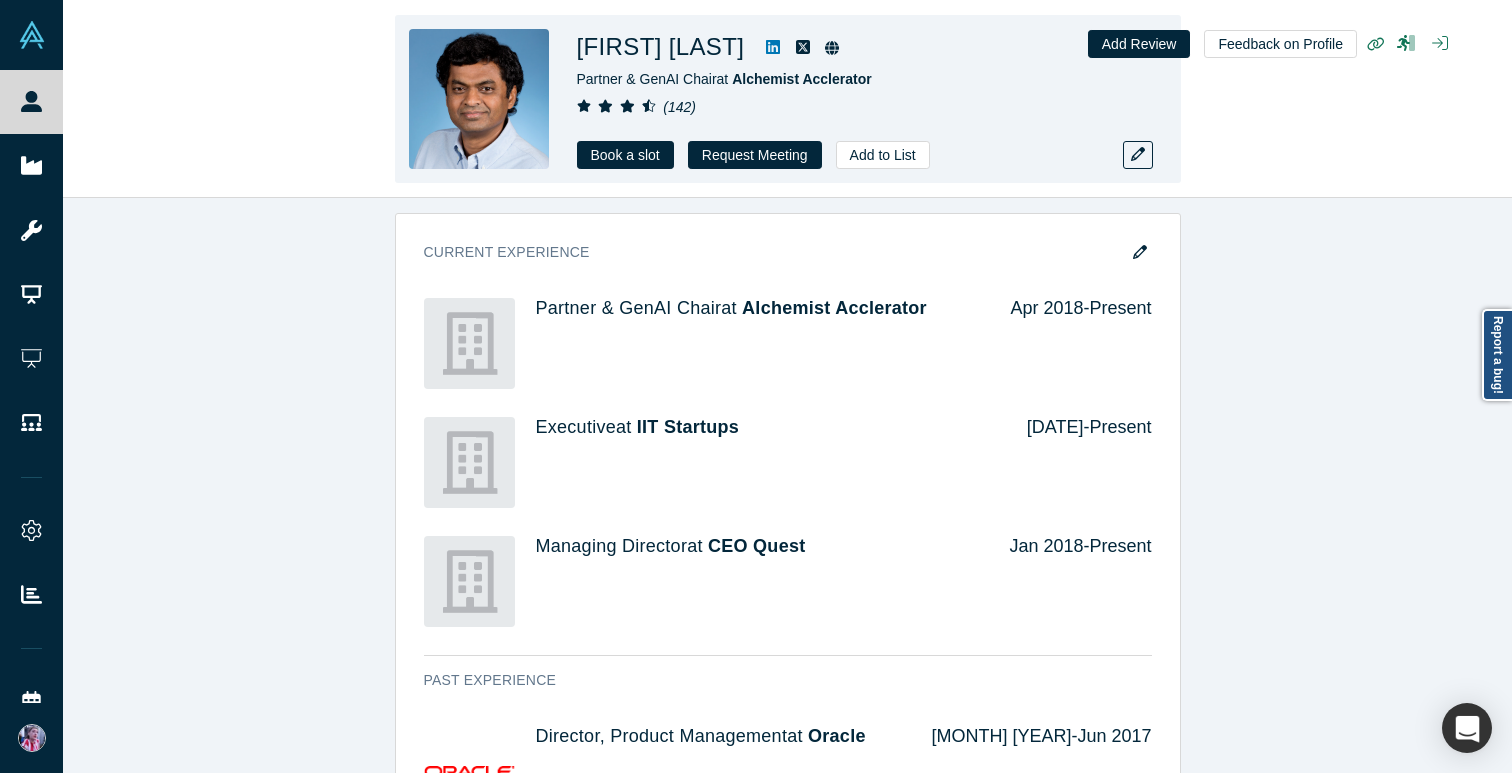 scroll, scrollTop: 3028, scrollLeft: 0, axis: vertical 